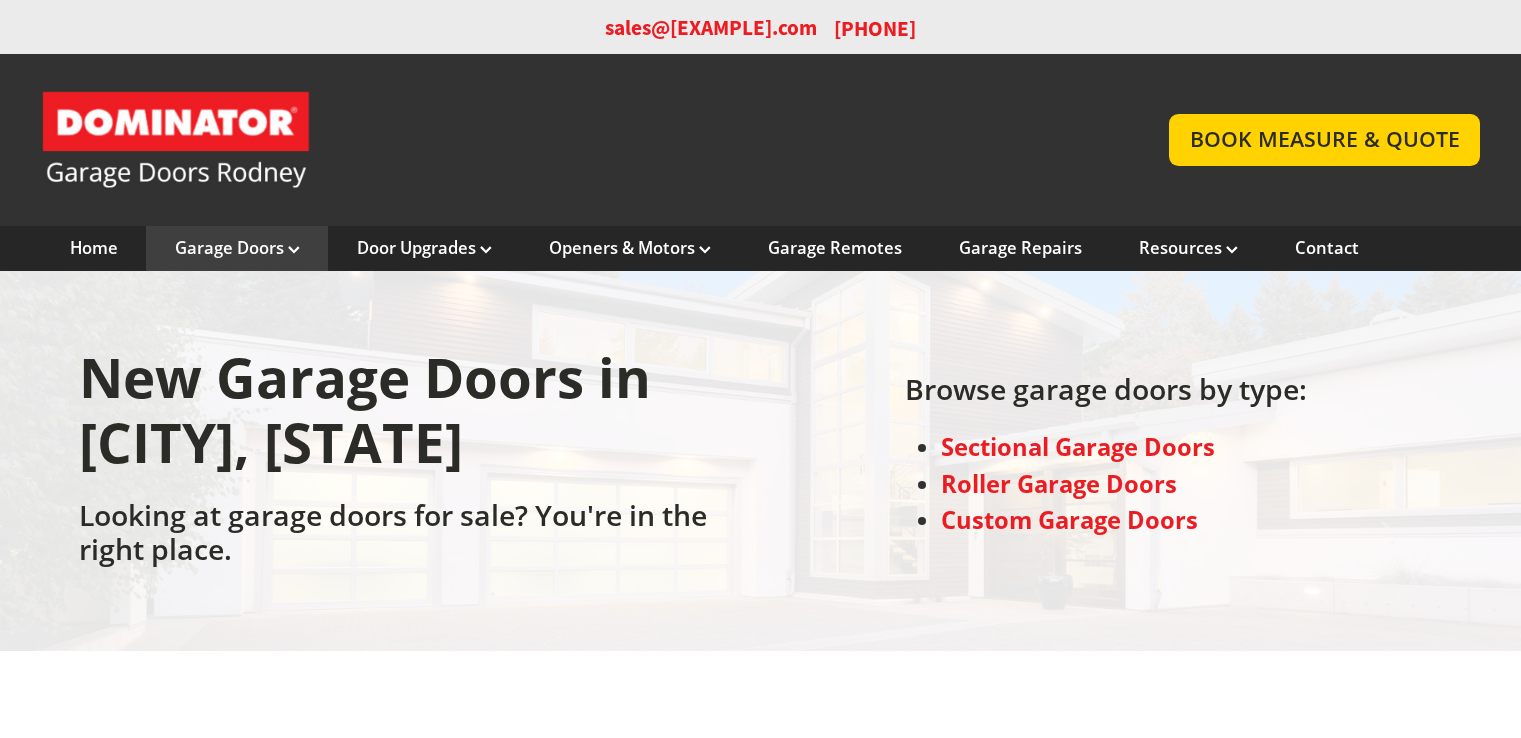 scroll, scrollTop: 0, scrollLeft: 0, axis: both 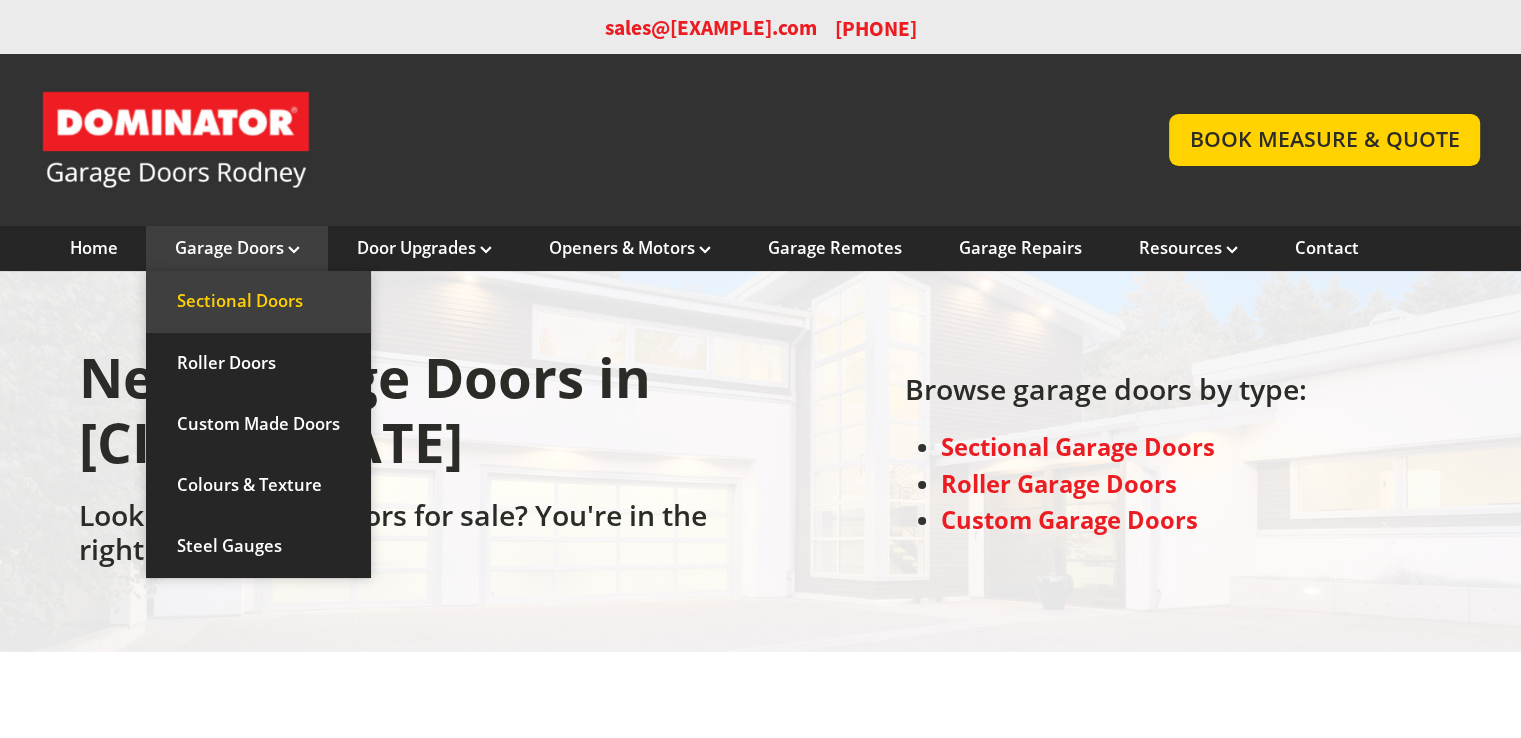 click on "Sectional Doors" at bounding box center (258, 301) 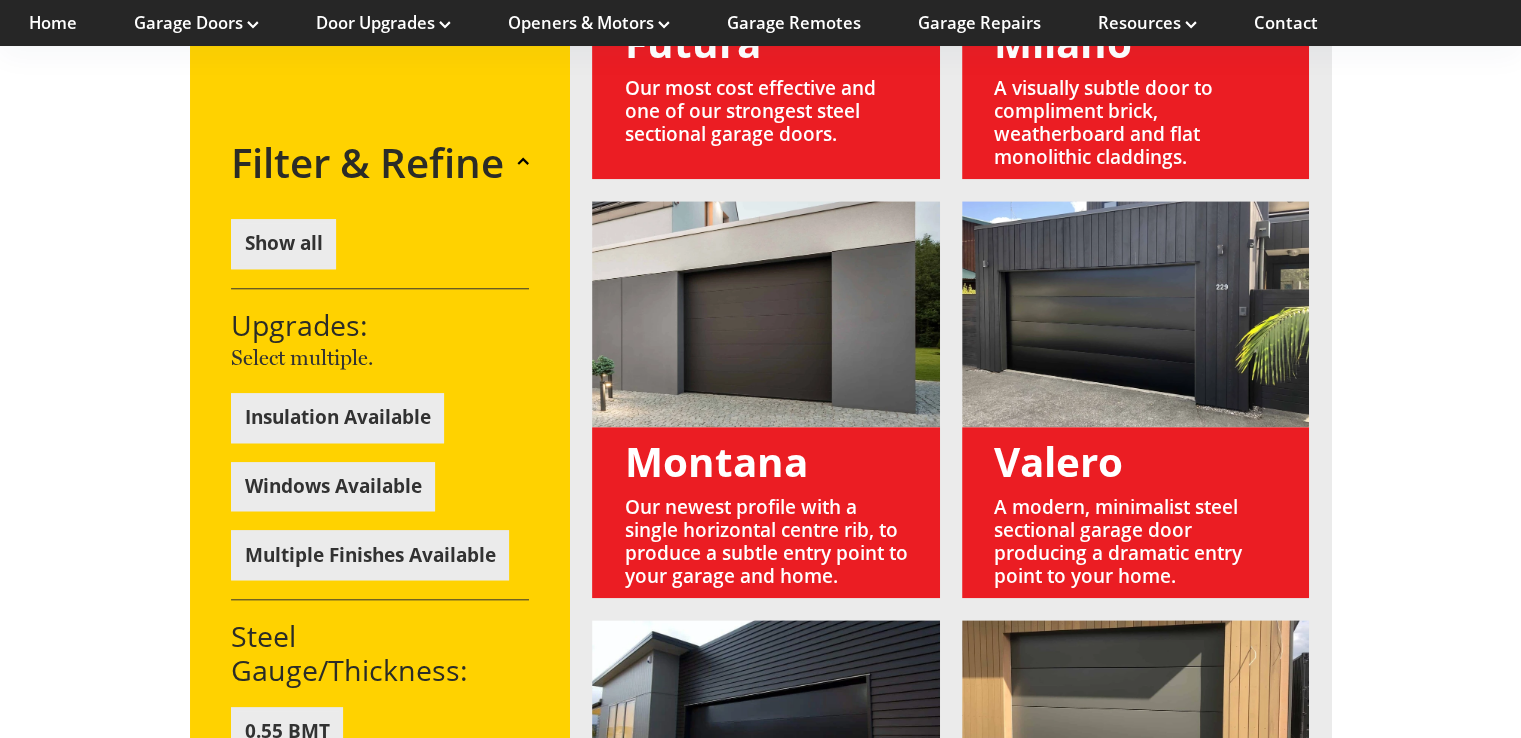 scroll, scrollTop: 2000, scrollLeft: 0, axis: vertical 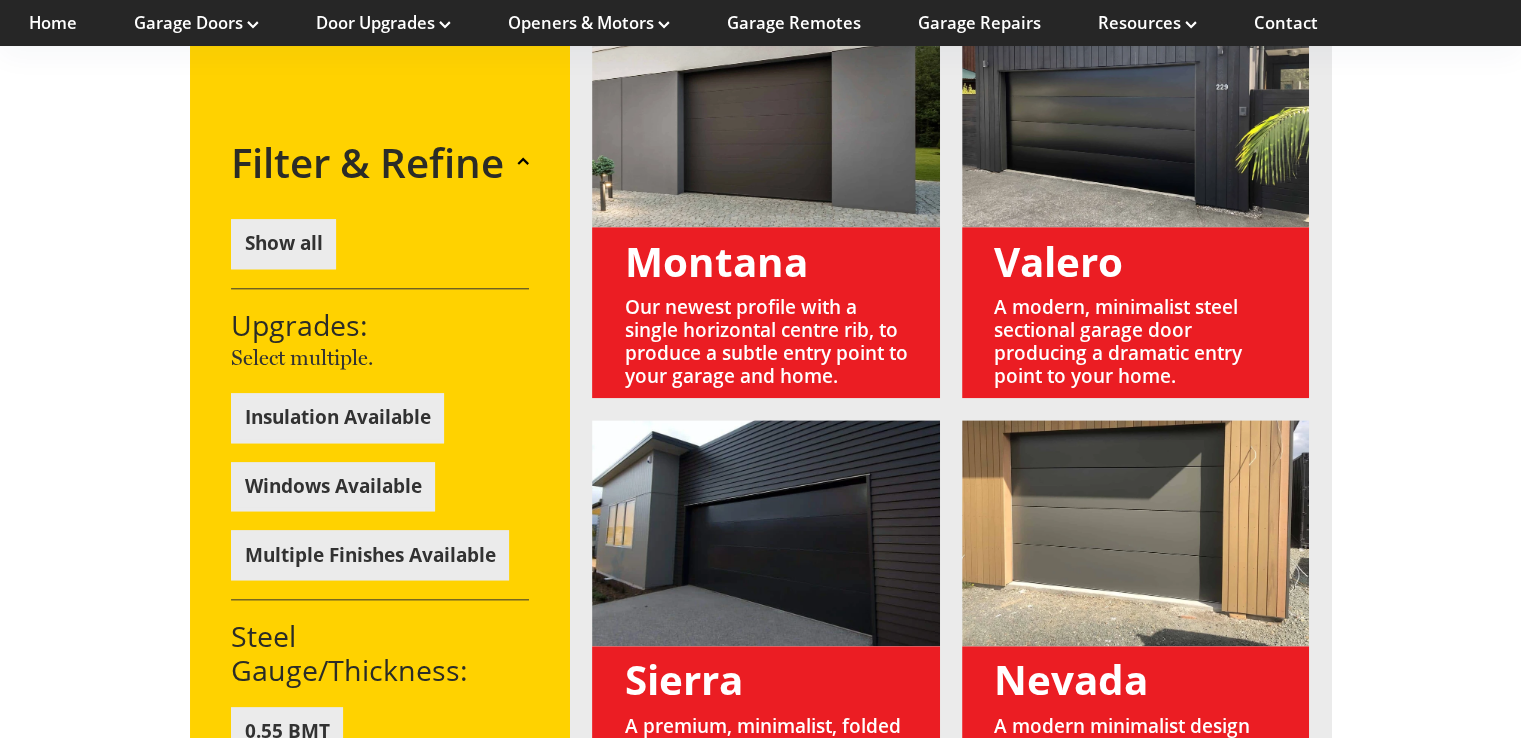 click at bounding box center [1135, 199] 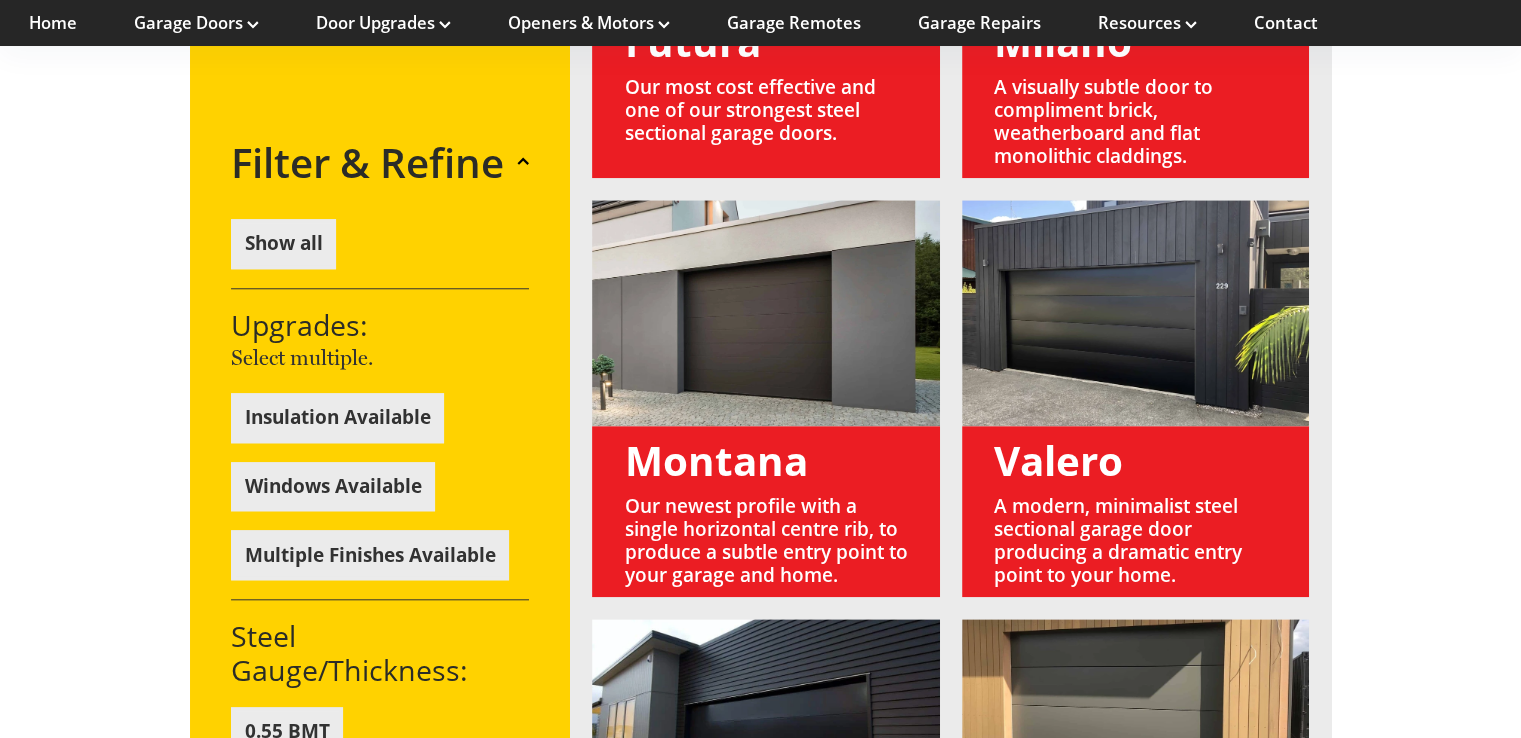 scroll, scrollTop: 1800, scrollLeft: 0, axis: vertical 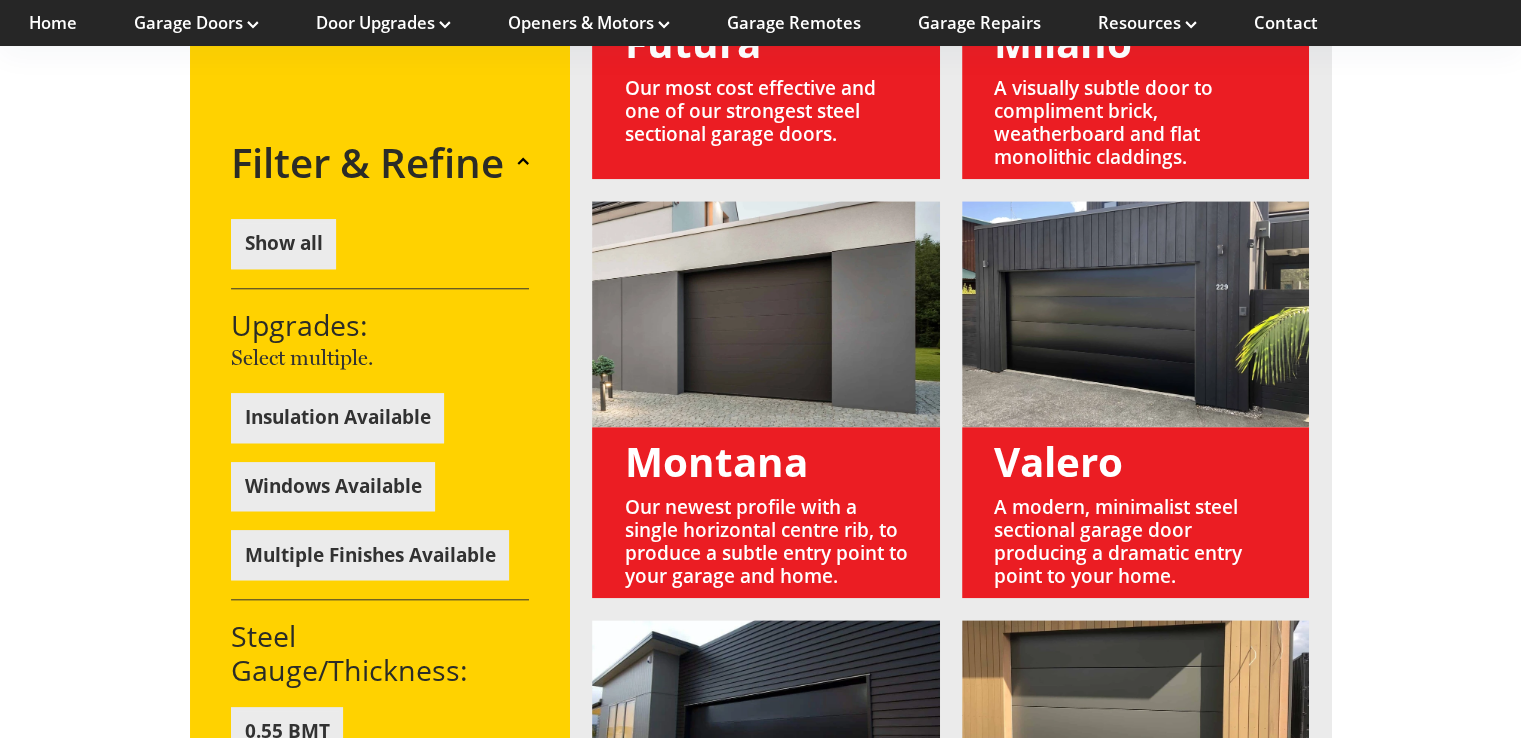 click at bounding box center (1135, 399) 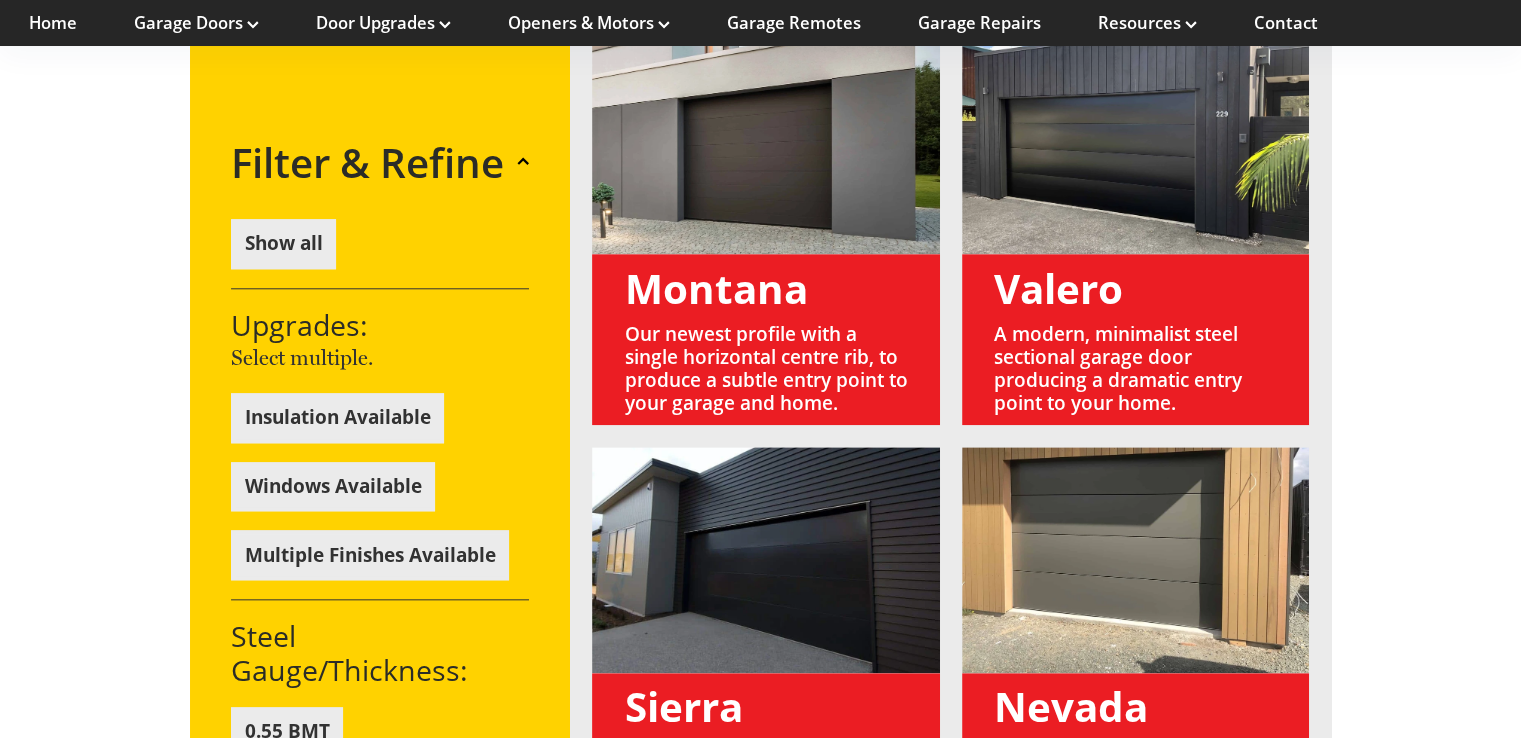 scroll, scrollTop: 1900, scrollLeft: 0, axis: vertical 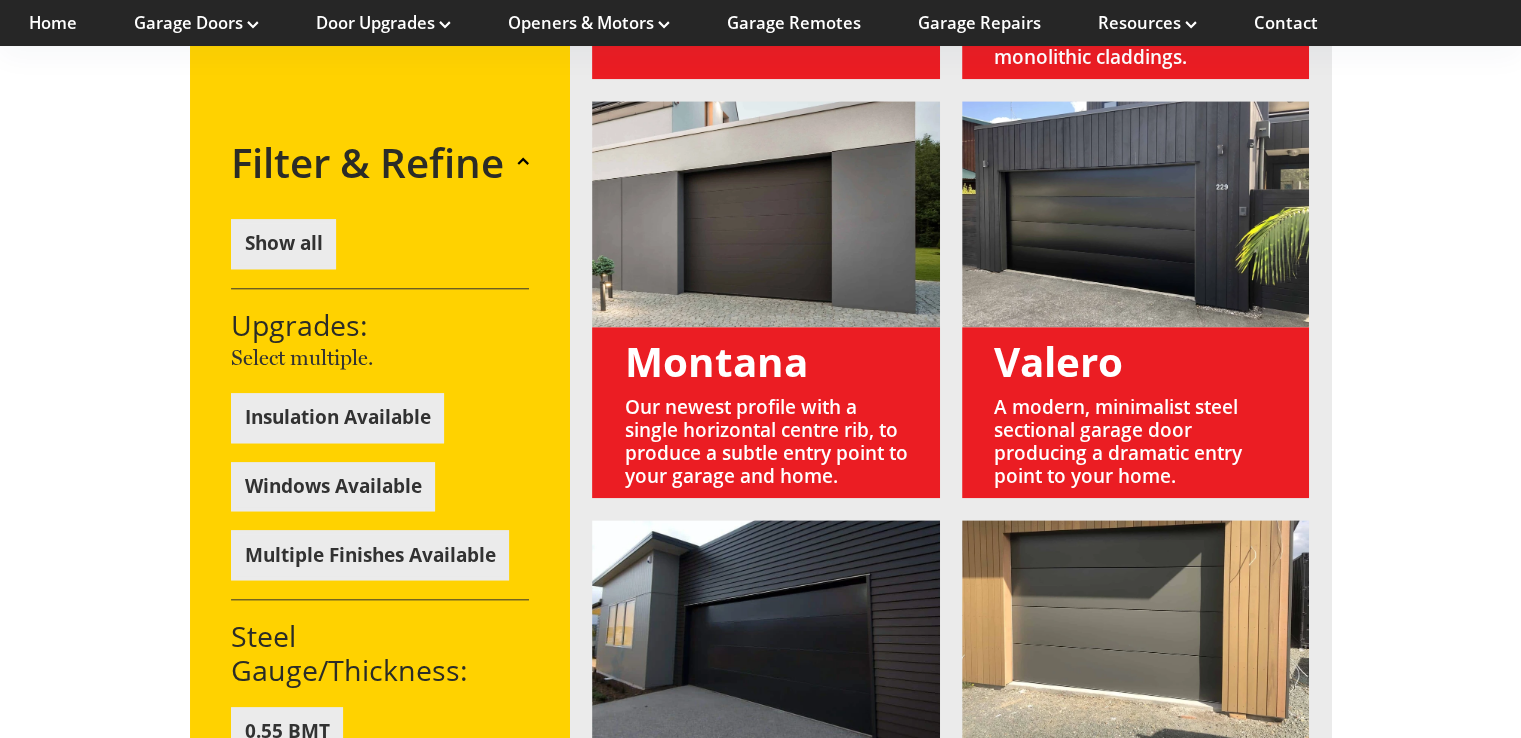 click at bounding box center [1135, 299] 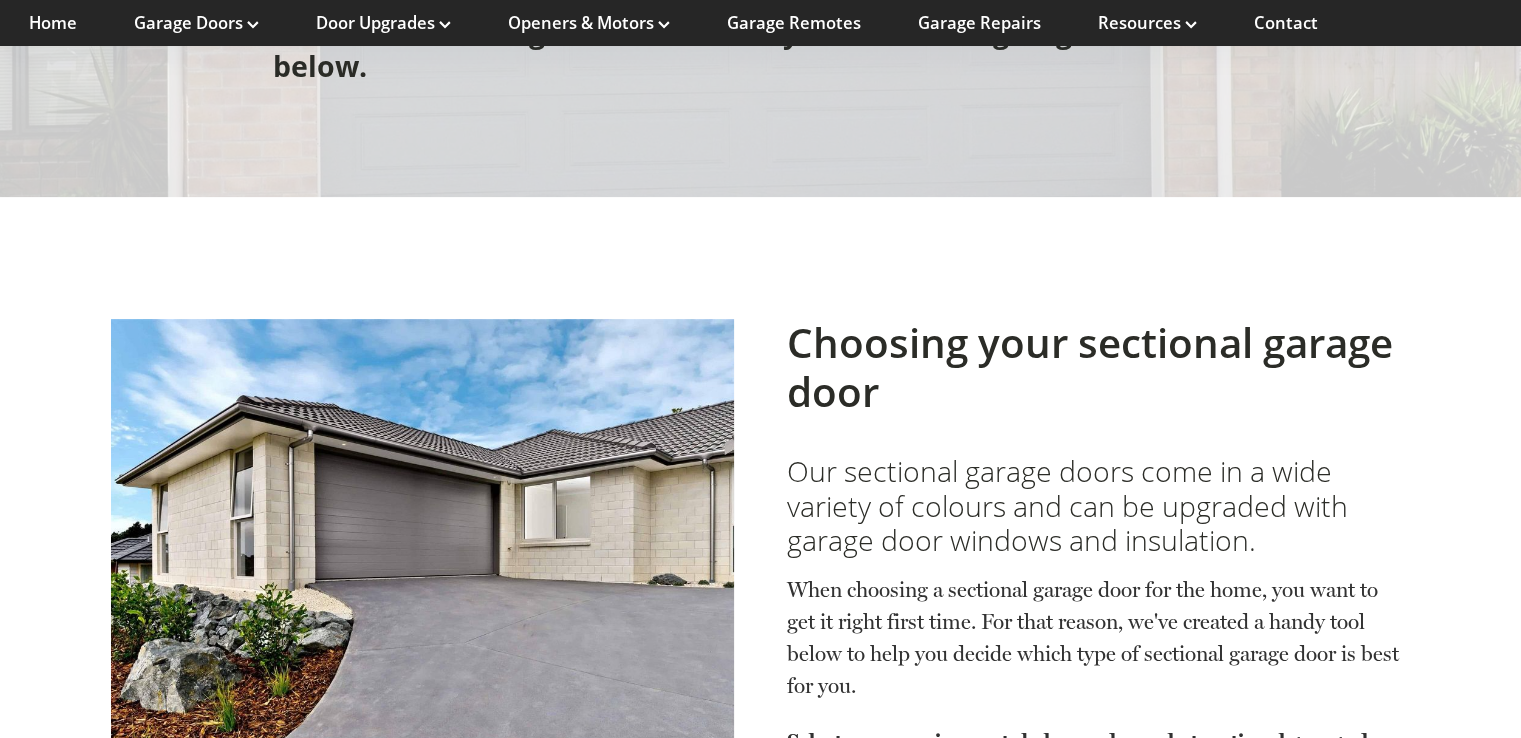 scroll, scrollTop: 400, scrollLeft: 0, axis: vertical 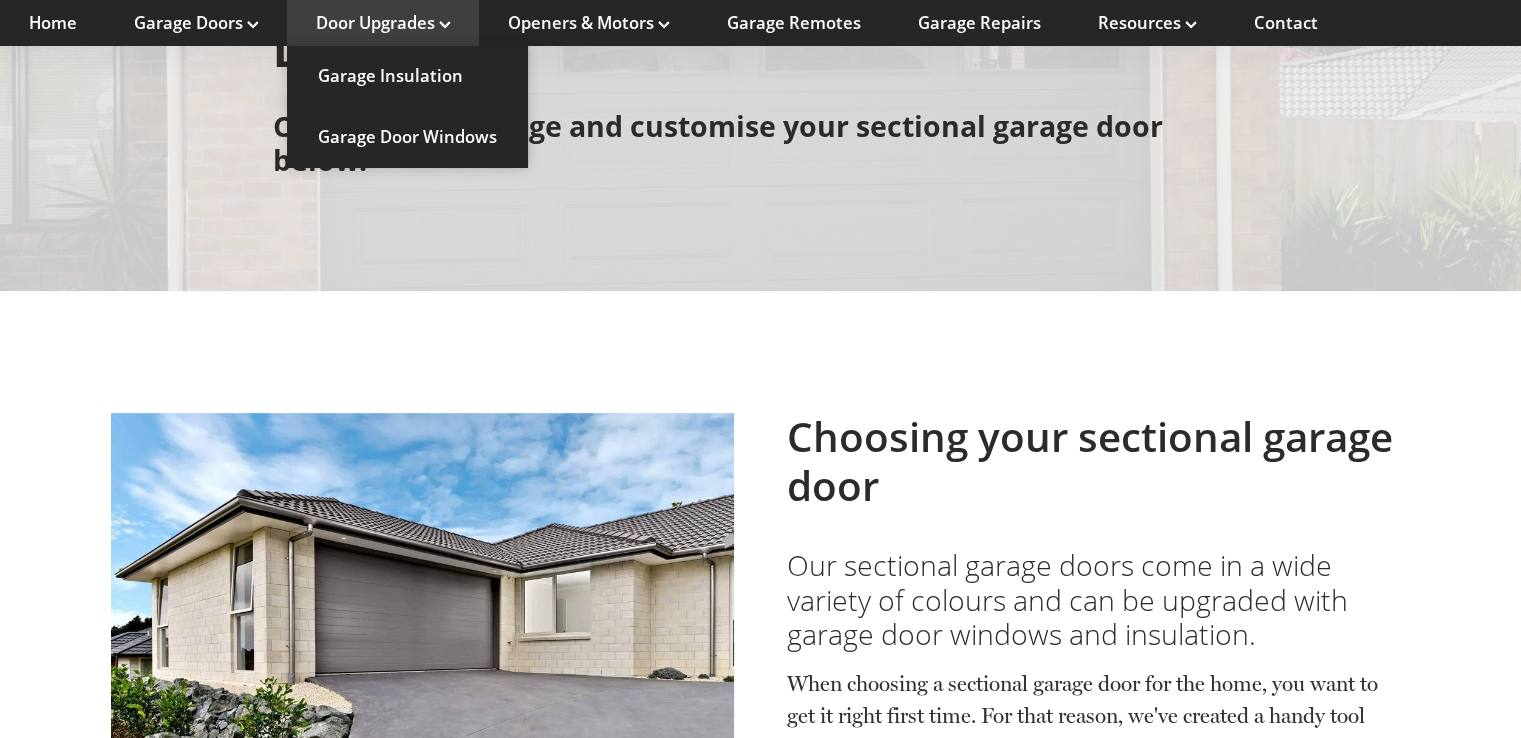 click on "Door Upgrades" at bounding box center [383, 23] 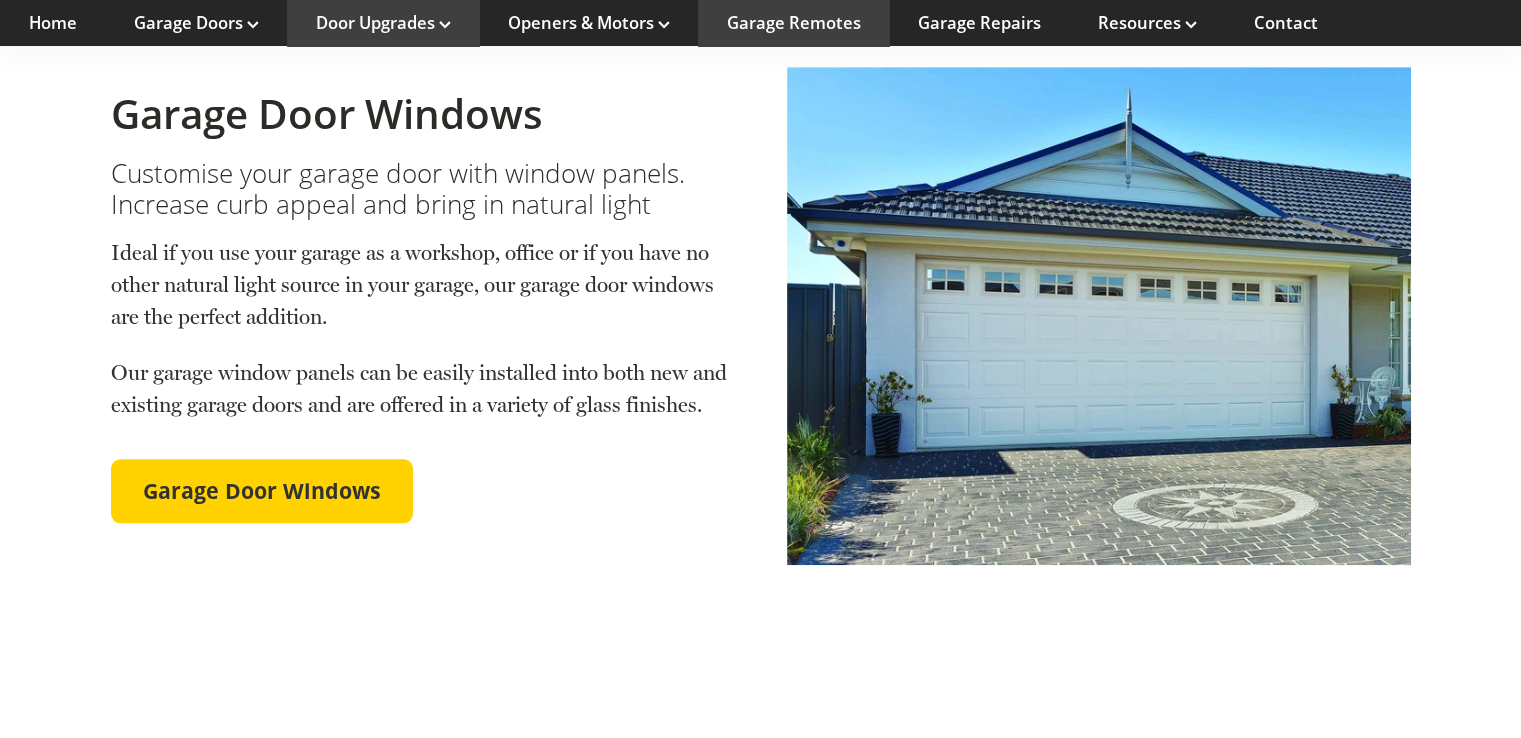 scroll, scrollTop: 1400, scrollLeft: 0, axis: vertical 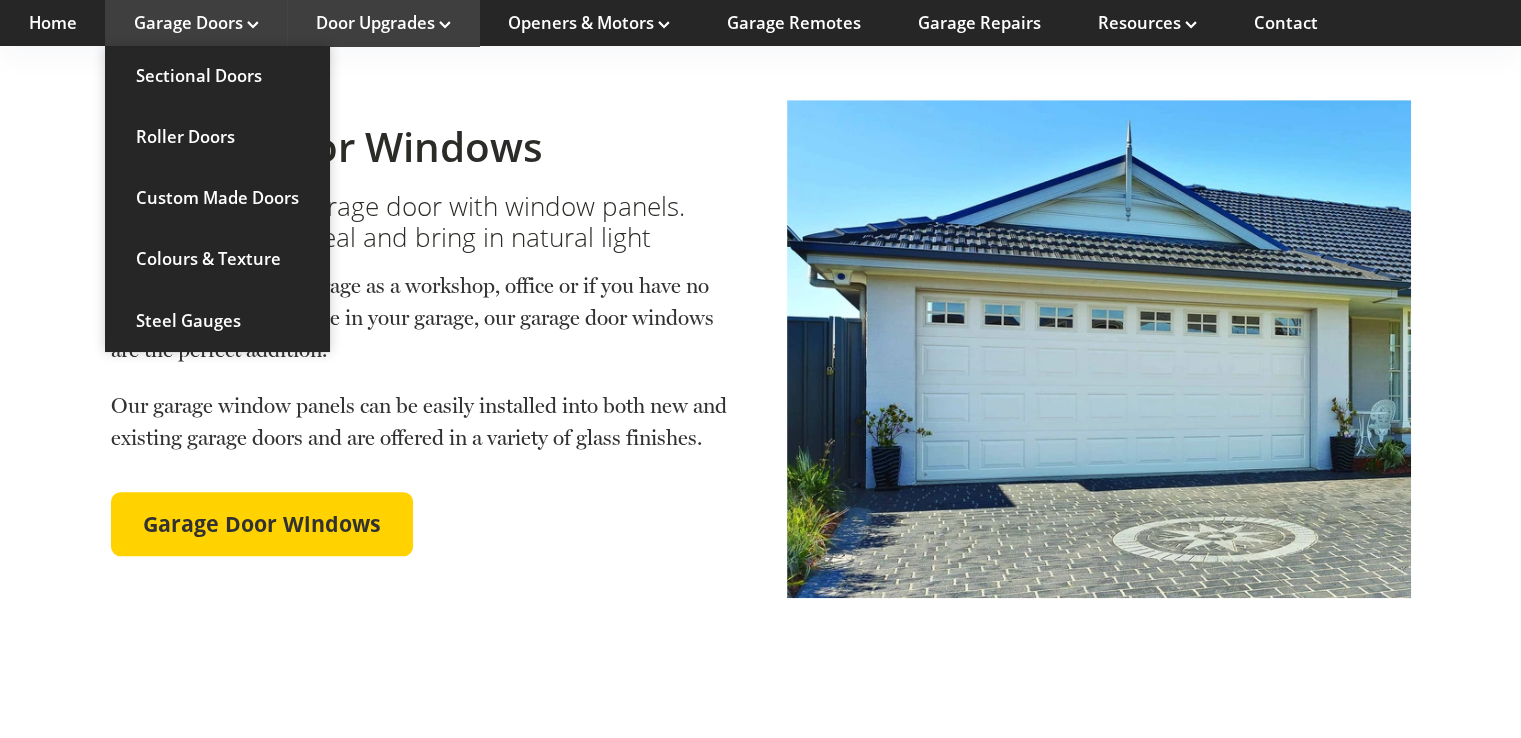 click on "Garage Doors" at bounding box center [196, 23] 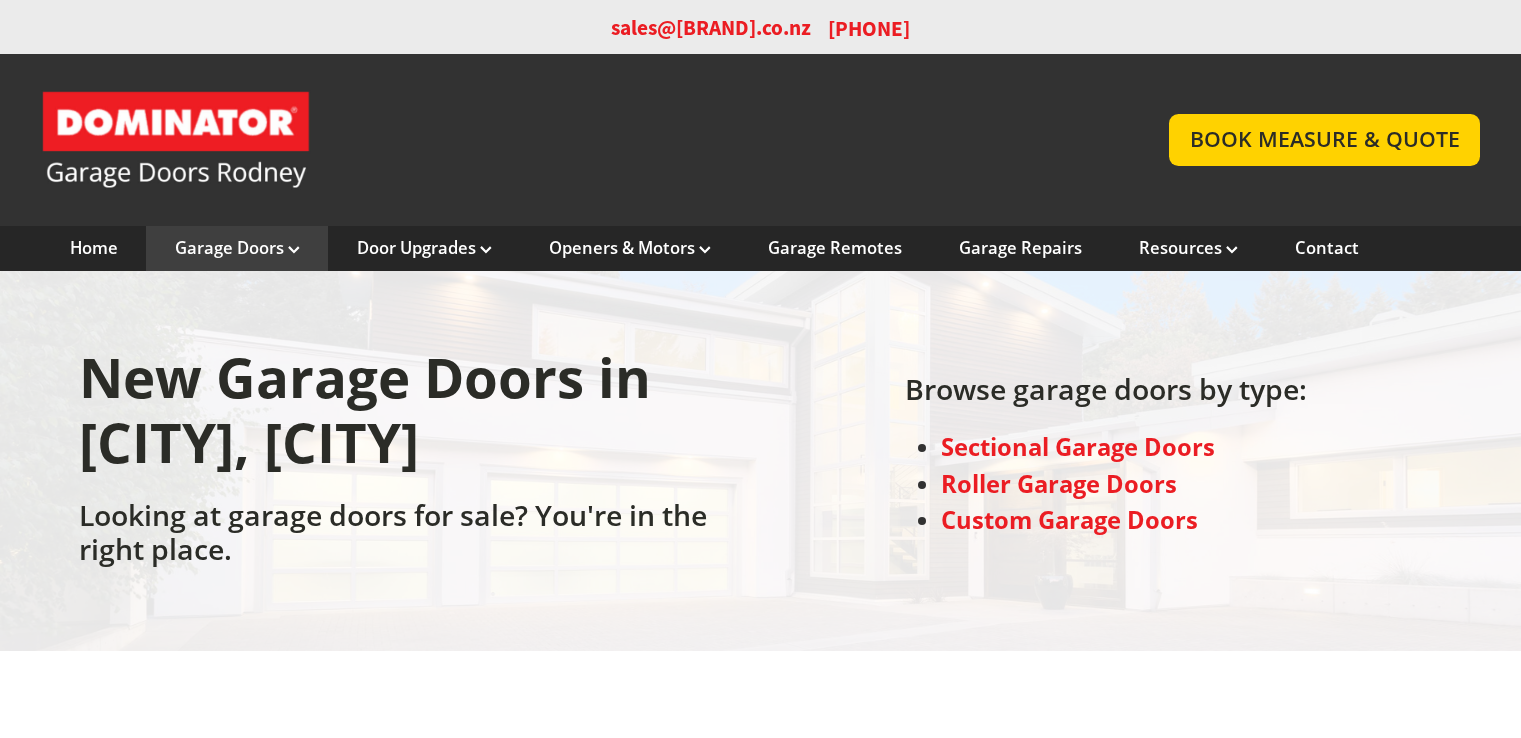 scroll, scrollTop: 0, scrollLeft: 0, axis: both 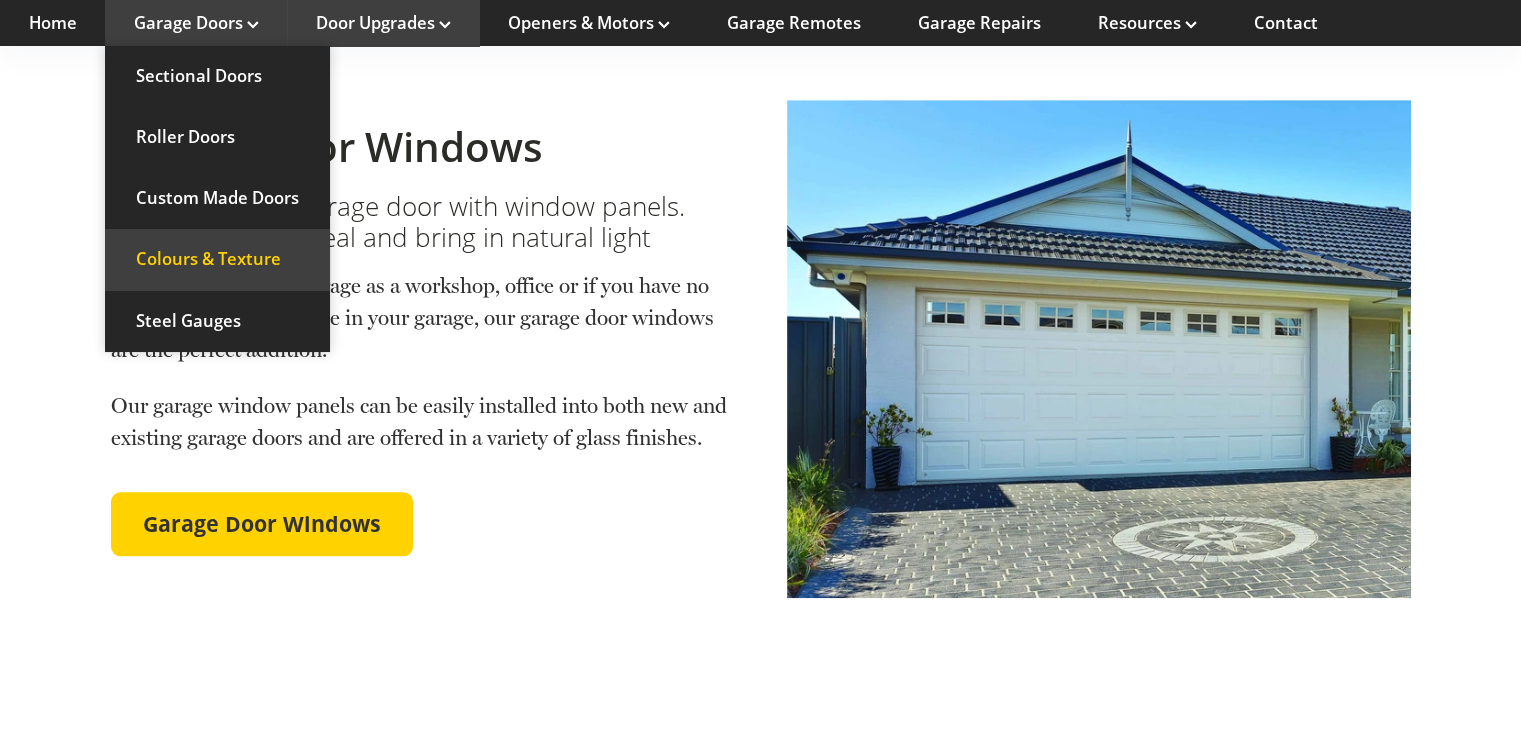 click on "Colours & Texture" at bounding box center [217, 259] 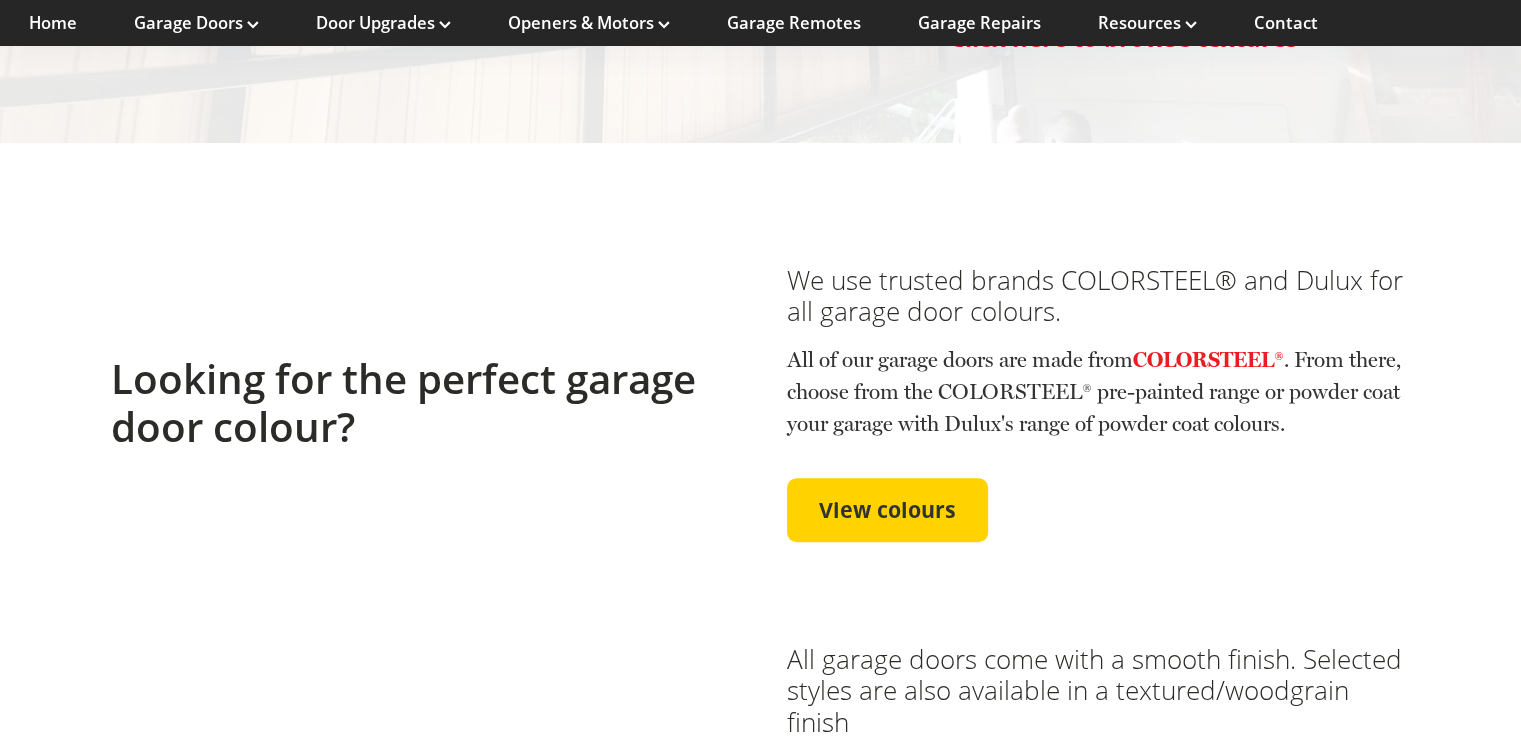 scroll, scrollTop: 500, scrollLeft: 0, axis: vertical 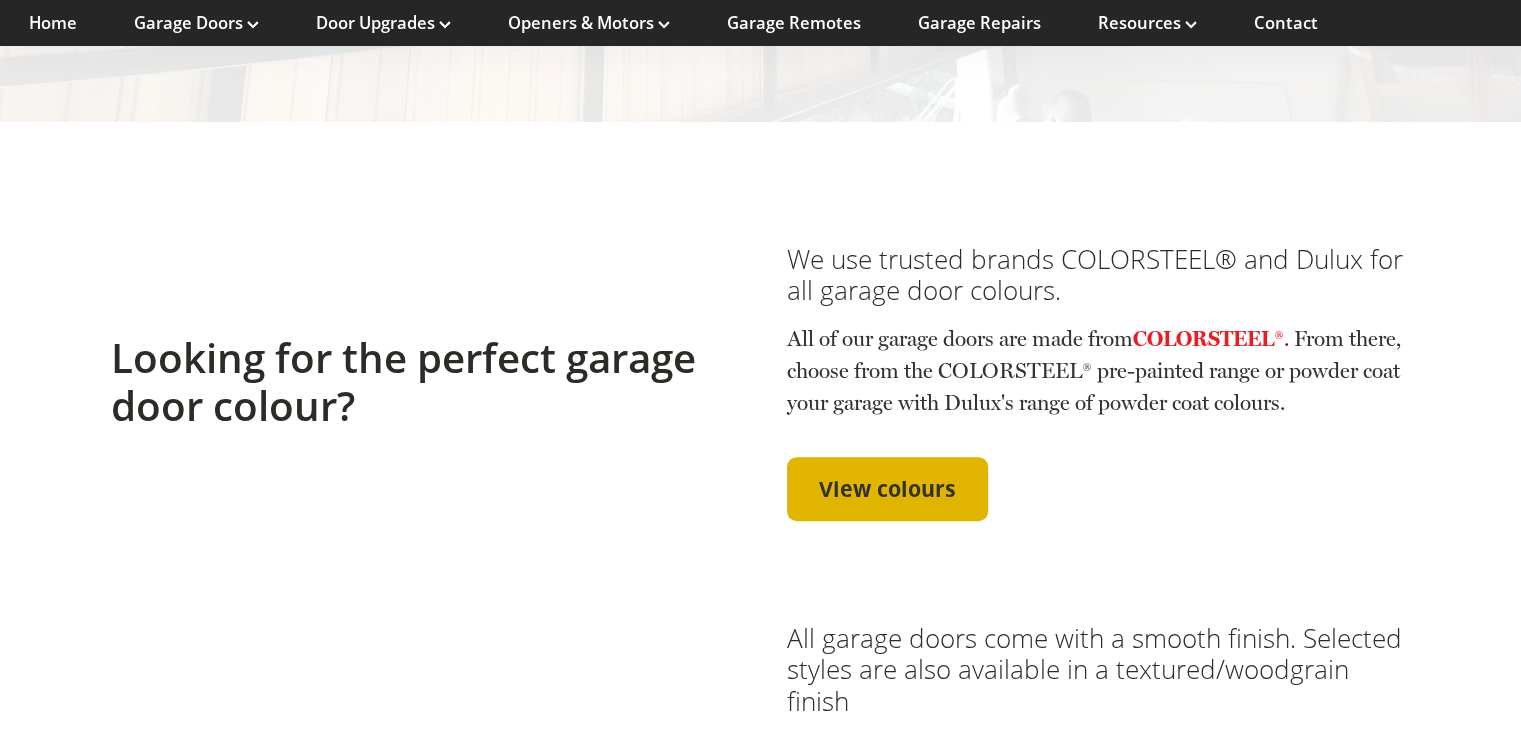 click on "View colours" at bounding box center (887, 489) 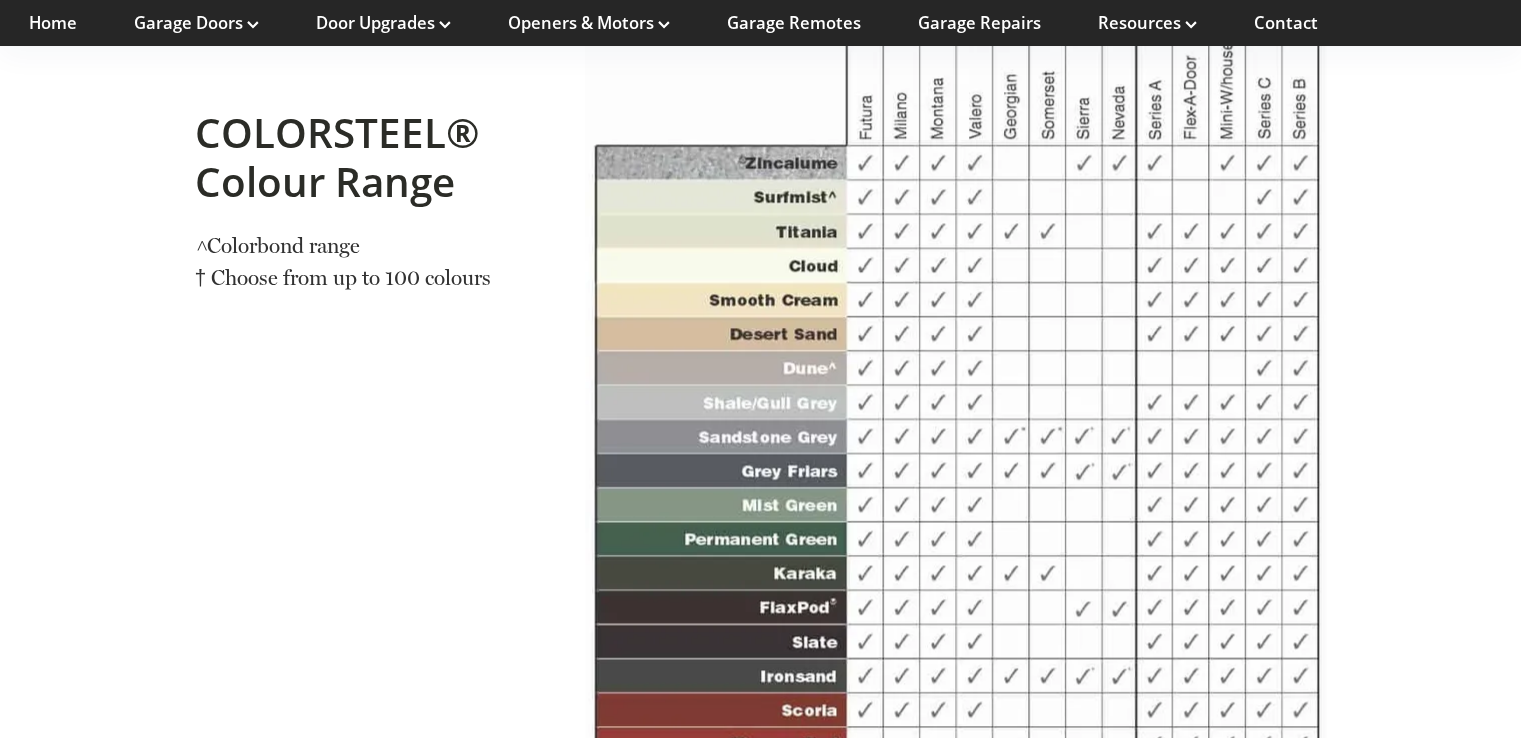 scroll, scrollTop: 2444, scrollLeft: 0, axis: vertical 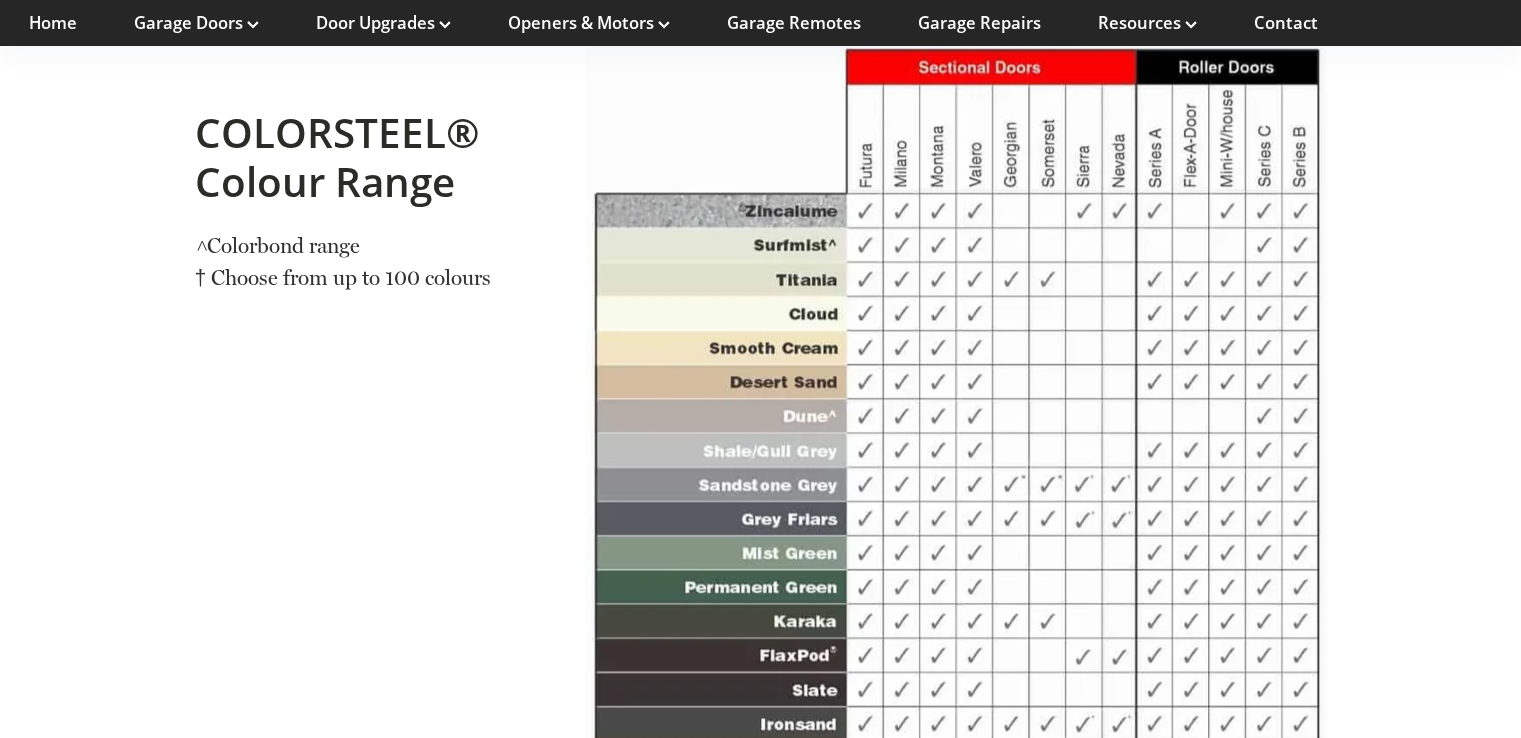 click at bounding box center (956, 559) 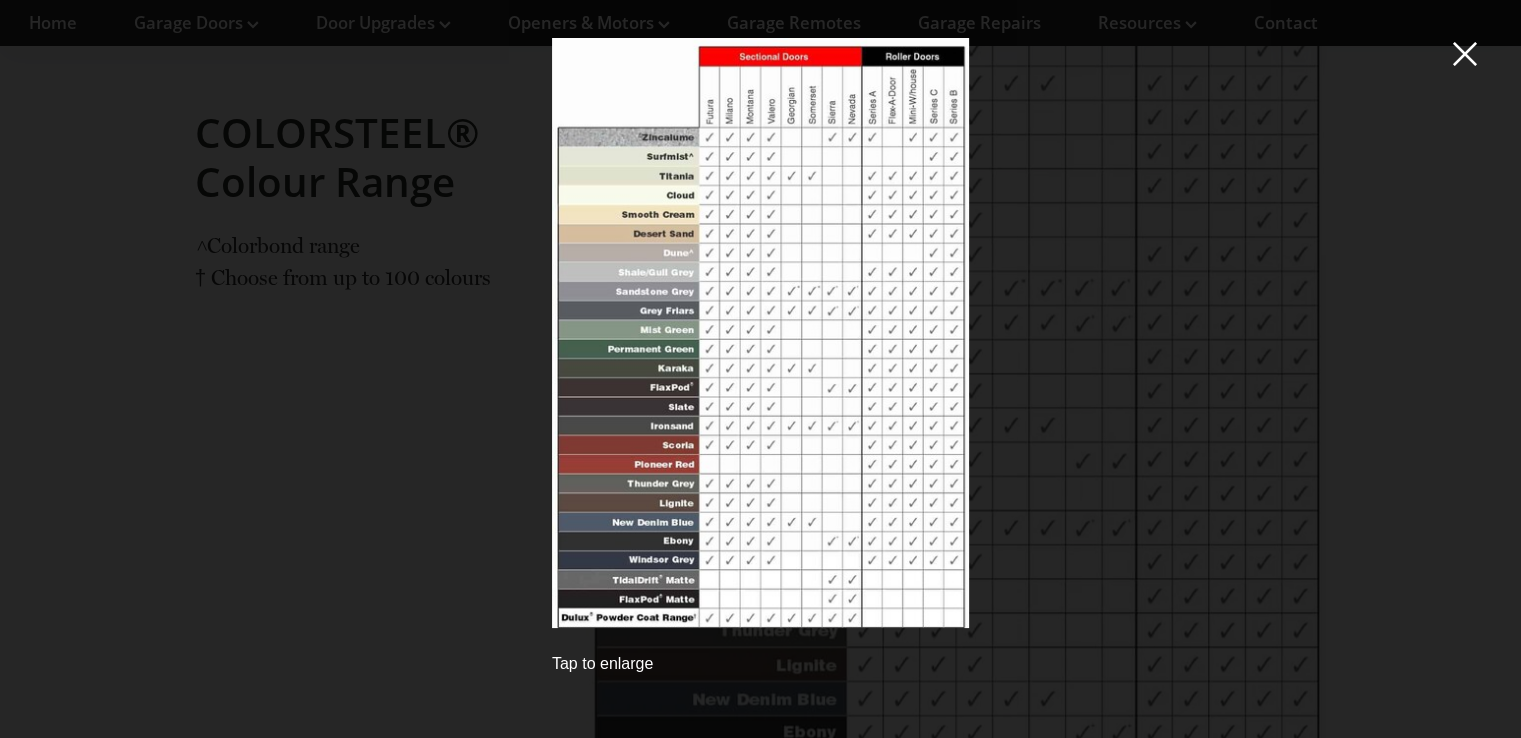 scroll, scrollTop: 2644, scrollLeft: 0, axis: vertical 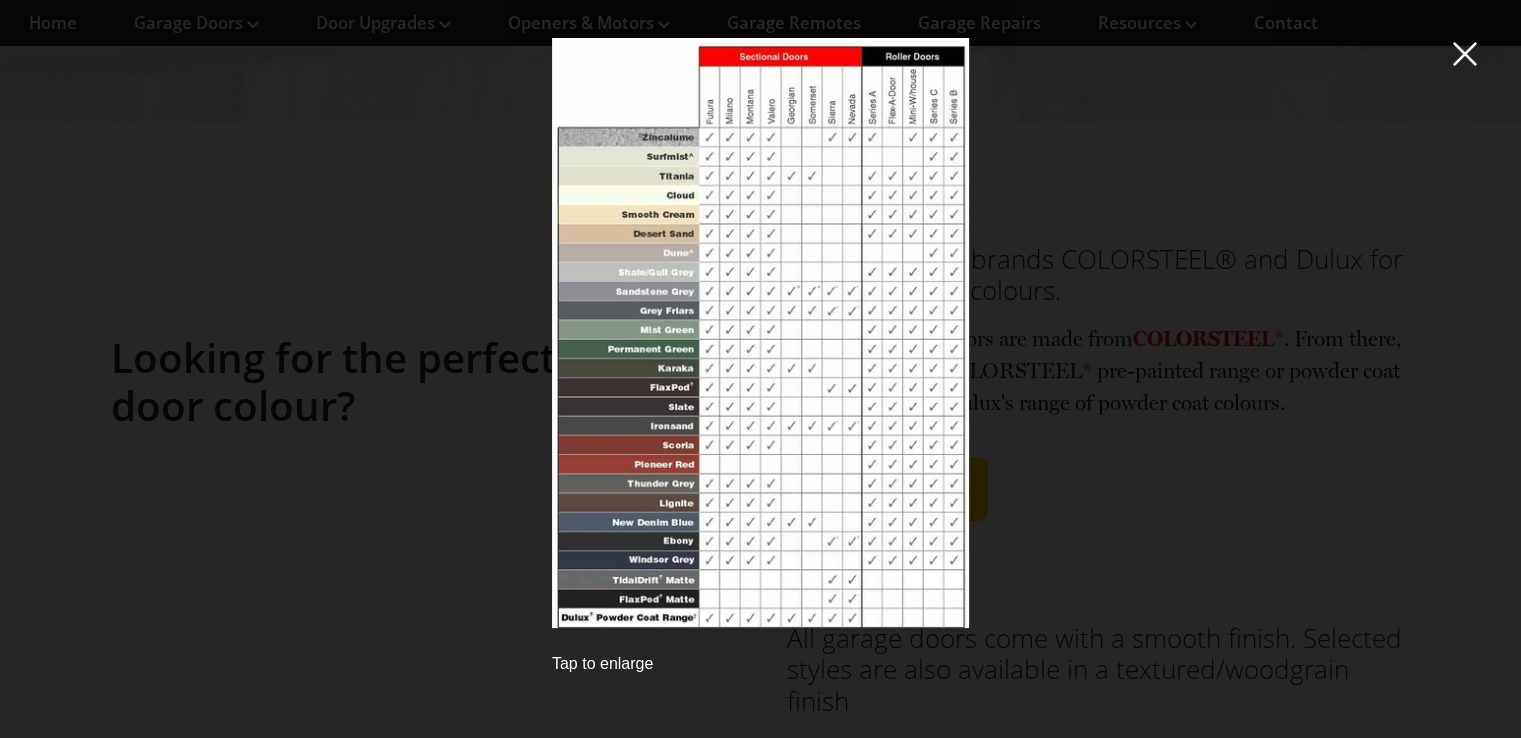 drag, startPoint x: 1138, startPoint y: 339, endPoint x: 1141, endPoint y: 329, distance: 10.440307 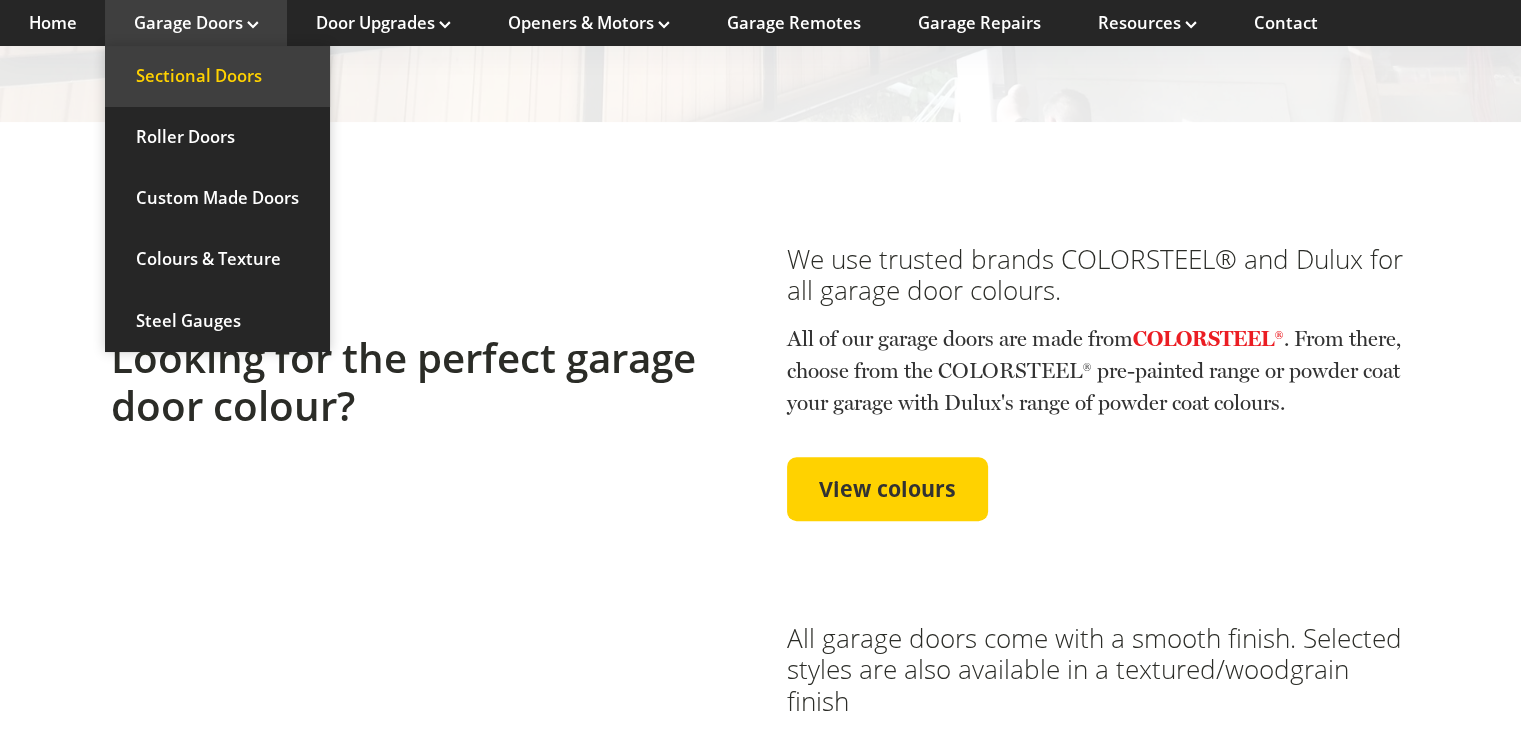 click on "Sectional Doors" at bounding box center [217, 76] 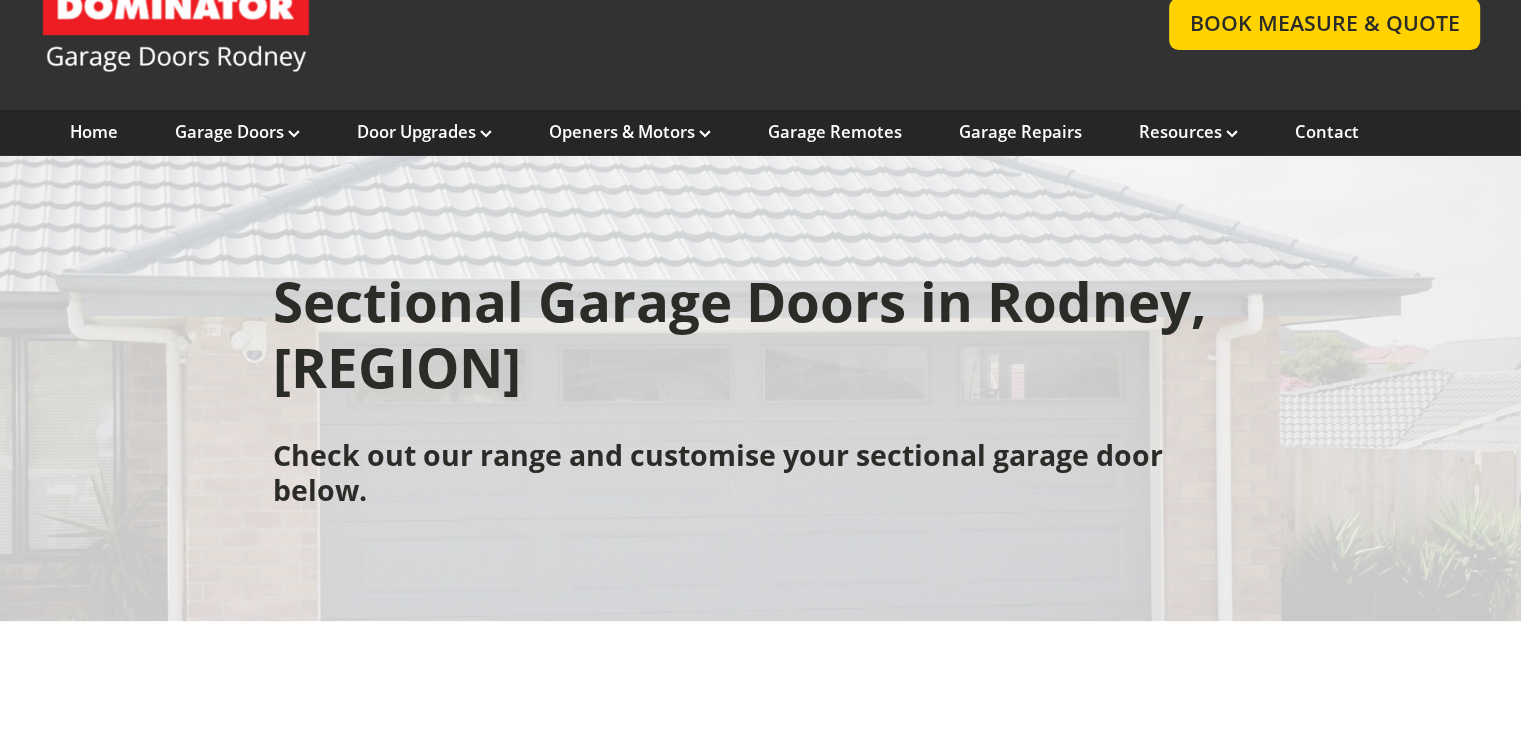 scroll, scrollTop: 0, scrollLeft: 0, axis: both 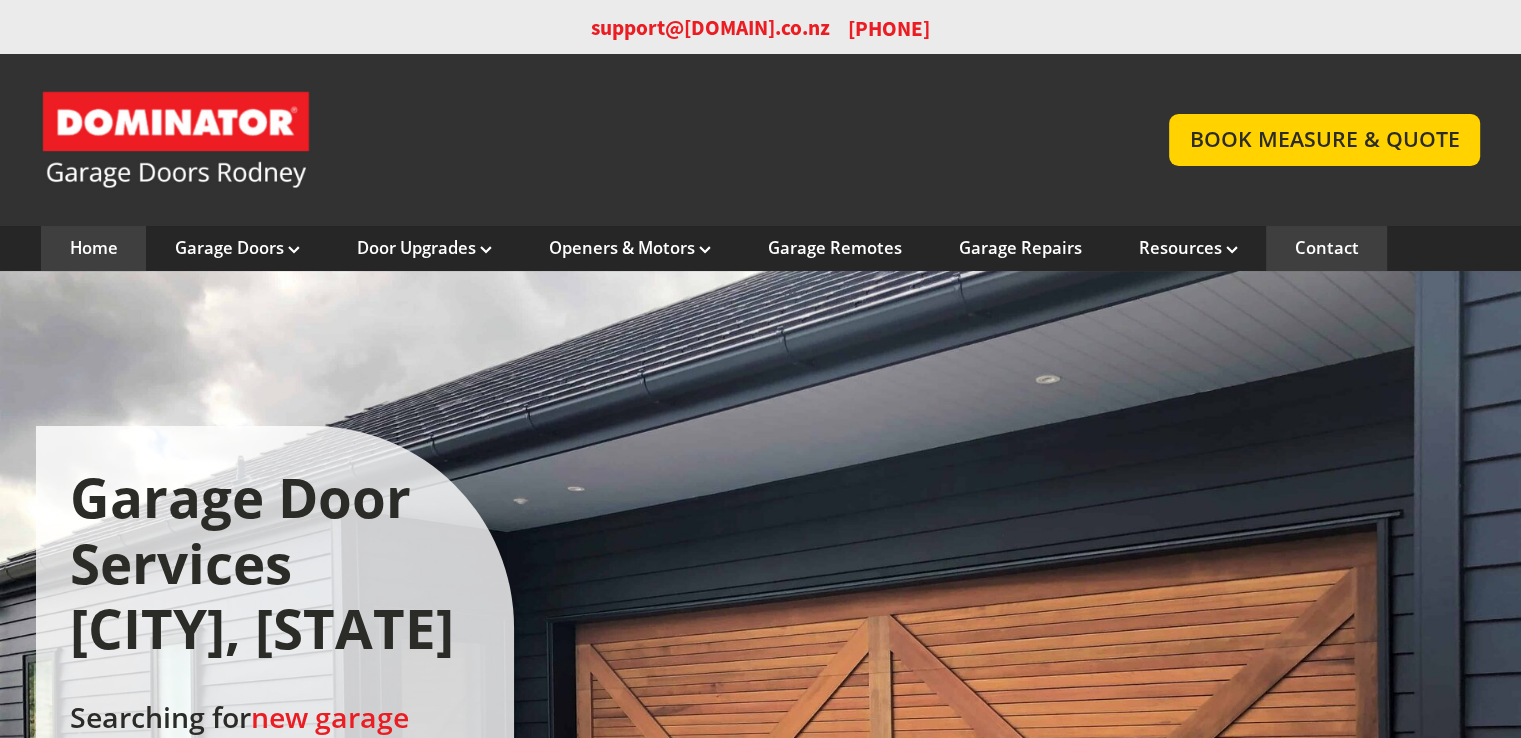 click on "Contact" at bounding box center (1327, 248) 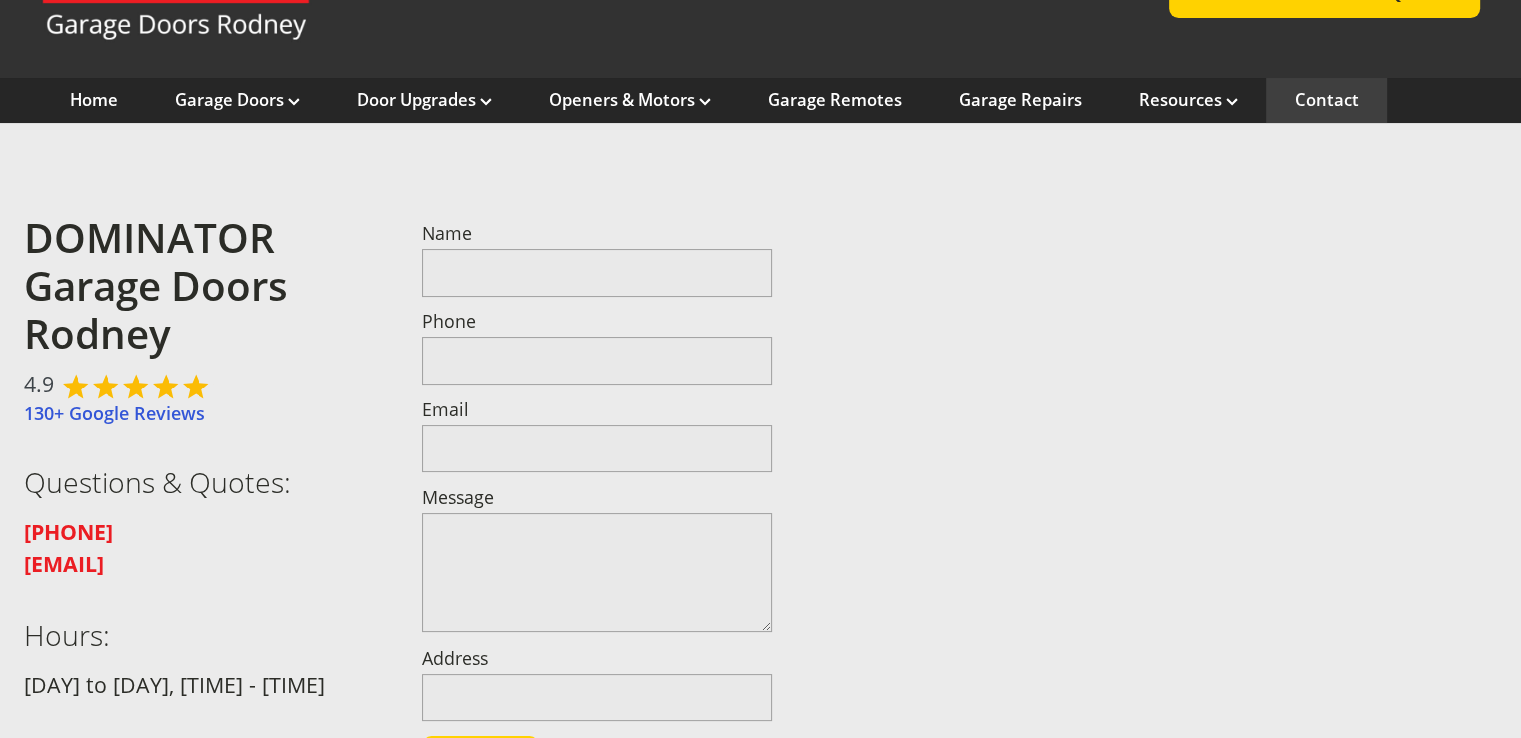 scroll, scrollTop: 100, scrollLeft: 0, axis: vertical 